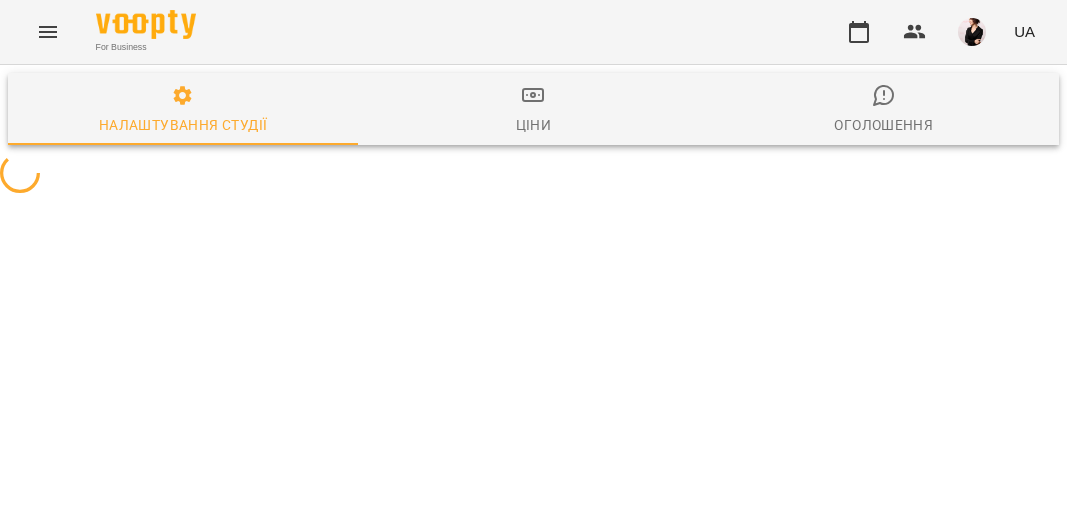 scroll, scrollTop: 0, scrollLeft: 0, axis: both 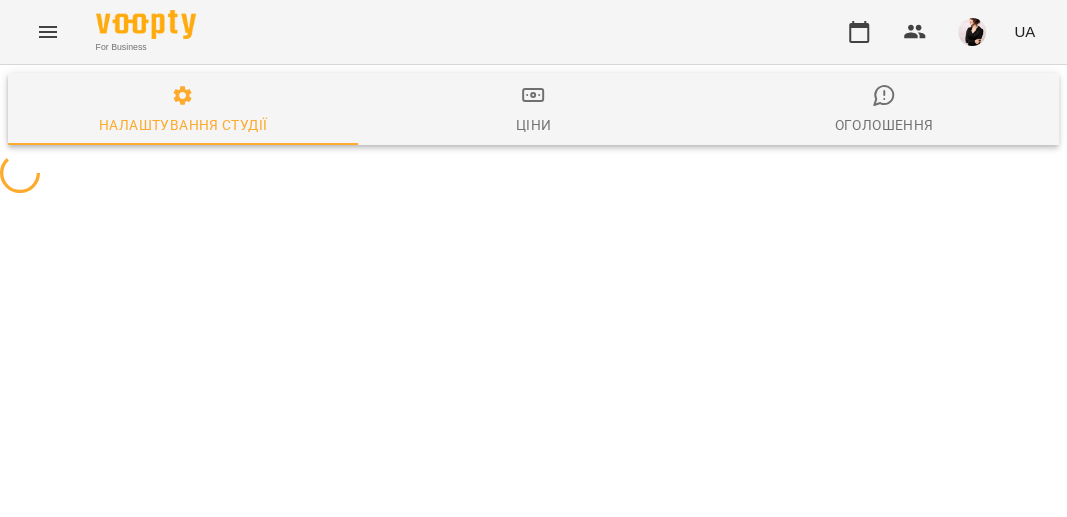 select on "**" 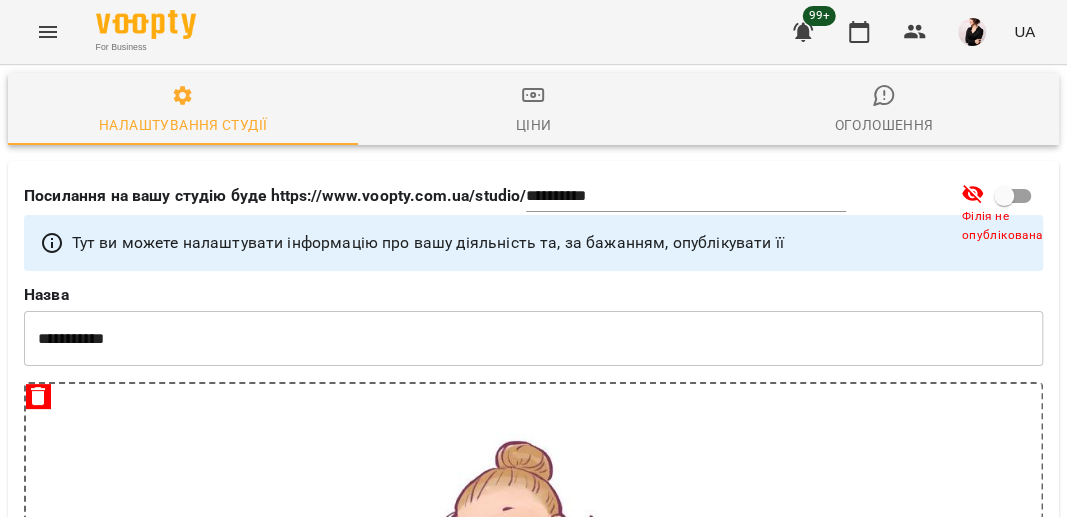 scroll, scrollTop: 0, scrollLeft: 0, axis: both 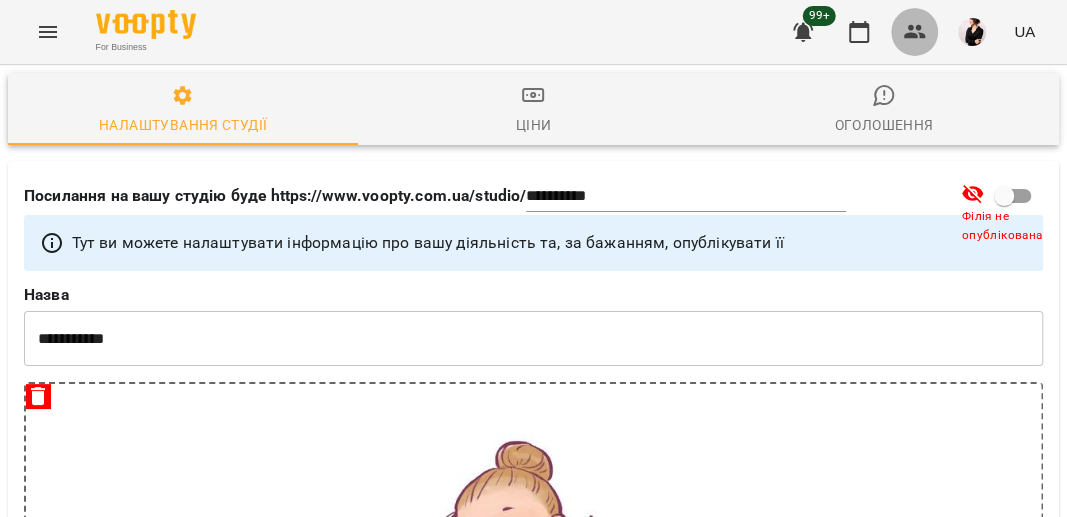 click 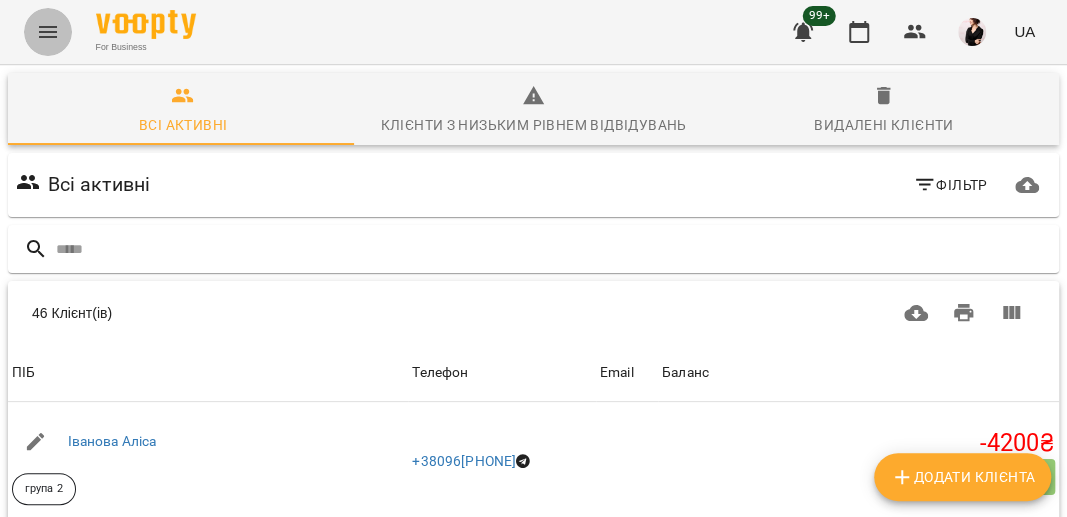 click 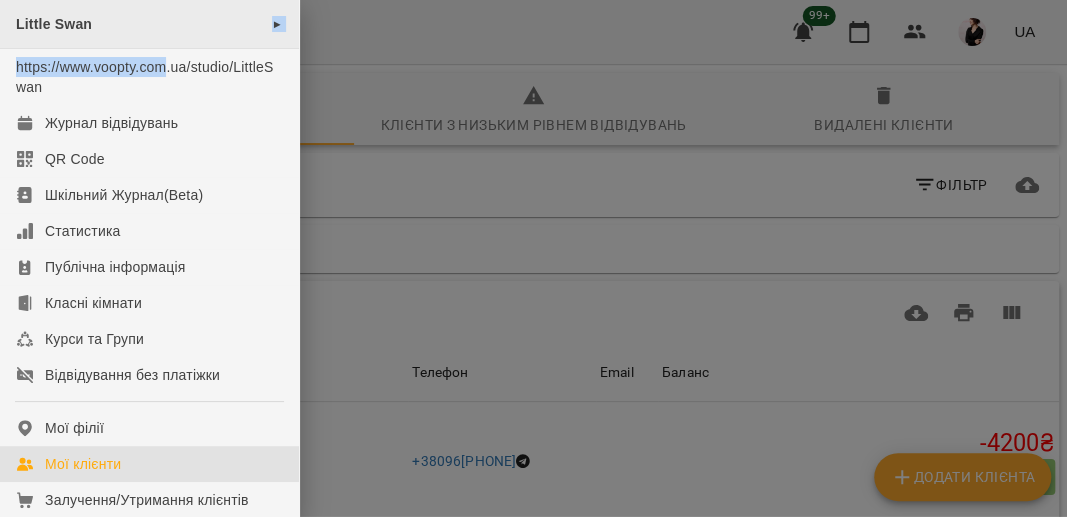 drag, startPoint x: 169, startPoint y: 50, endPoint x: 169, endPoint y: 36, distance: 14 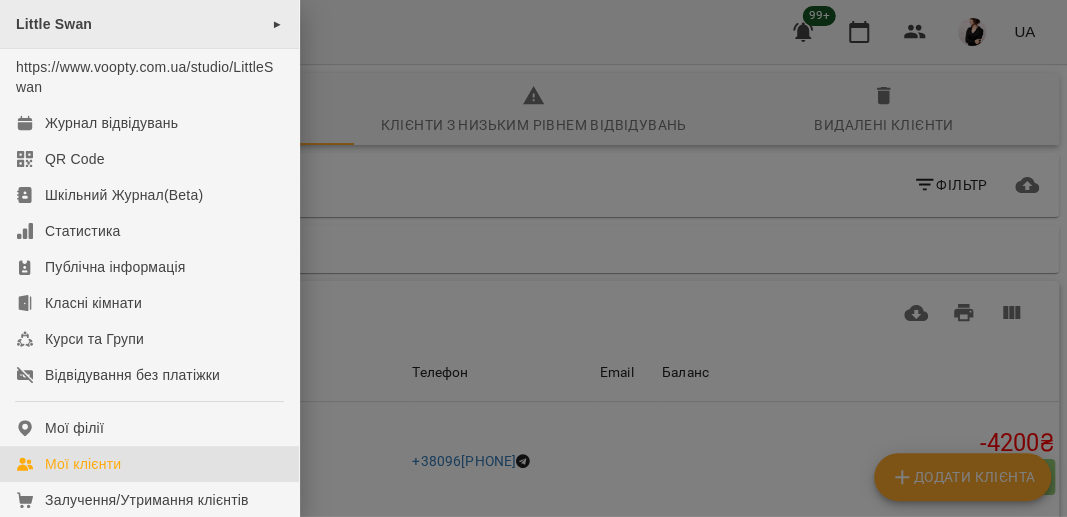 click on "Little Swan ►" at bounding box center [149, 24] 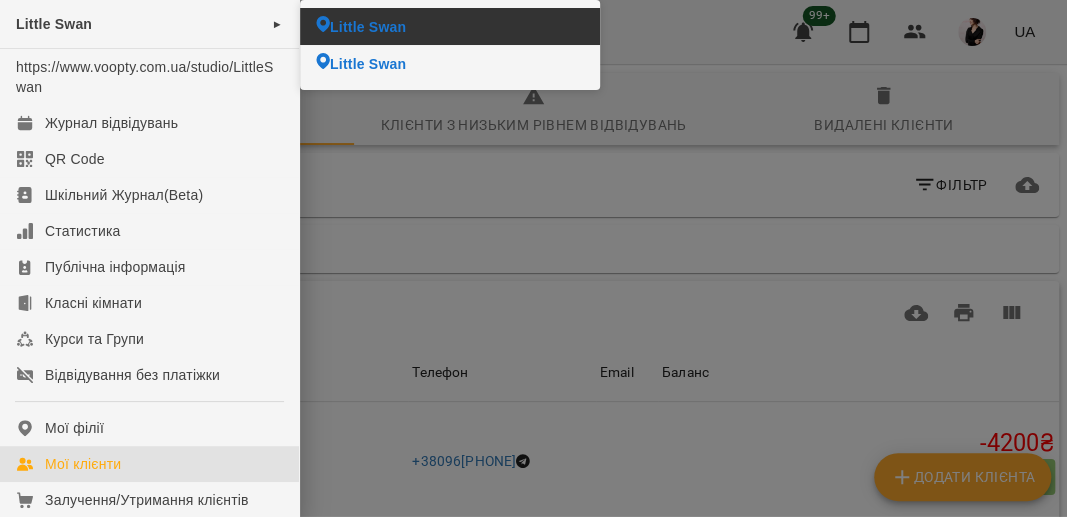 click on "Little Swan" at bounding box center (368, 27) 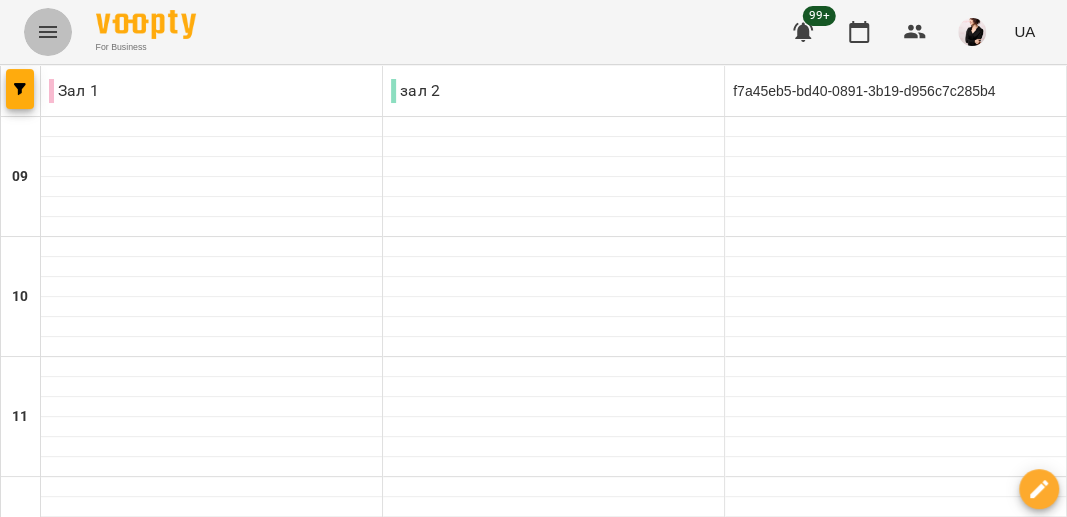 click 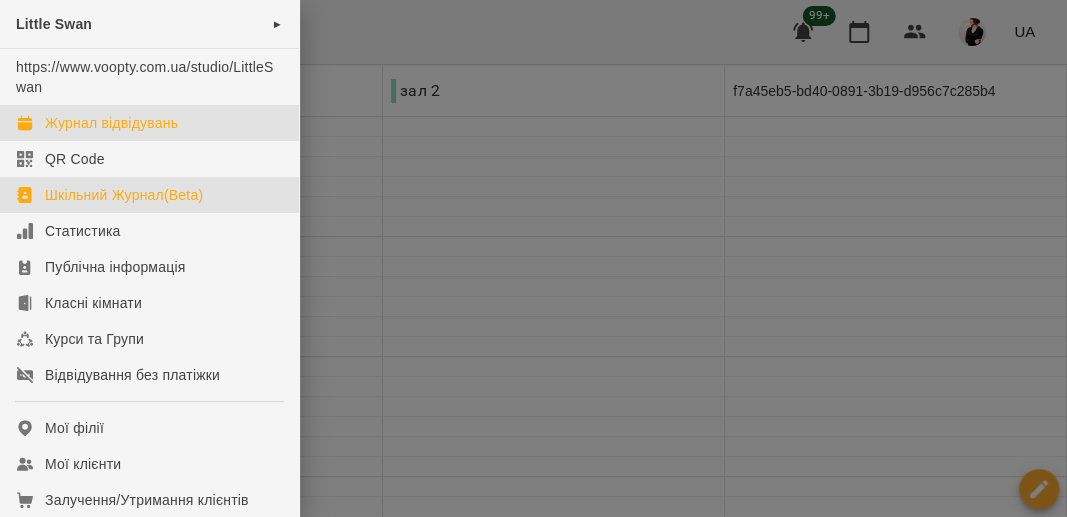 click on "Шкільний Журнал(Beta)" at bounding box center (124, 195) 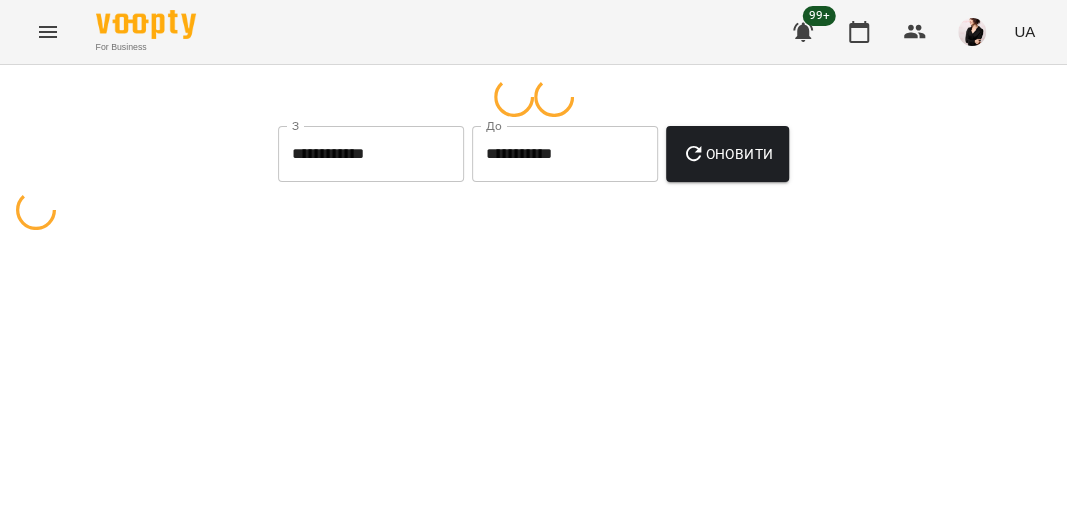 select on "**********" 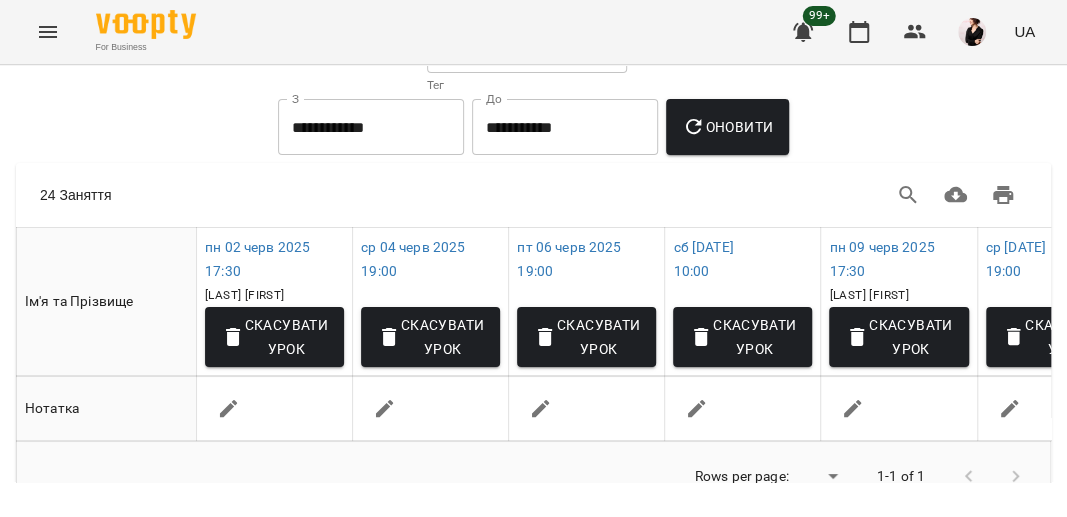 scroll, scrollTop: 0, scrollLeft: 0, axis: both 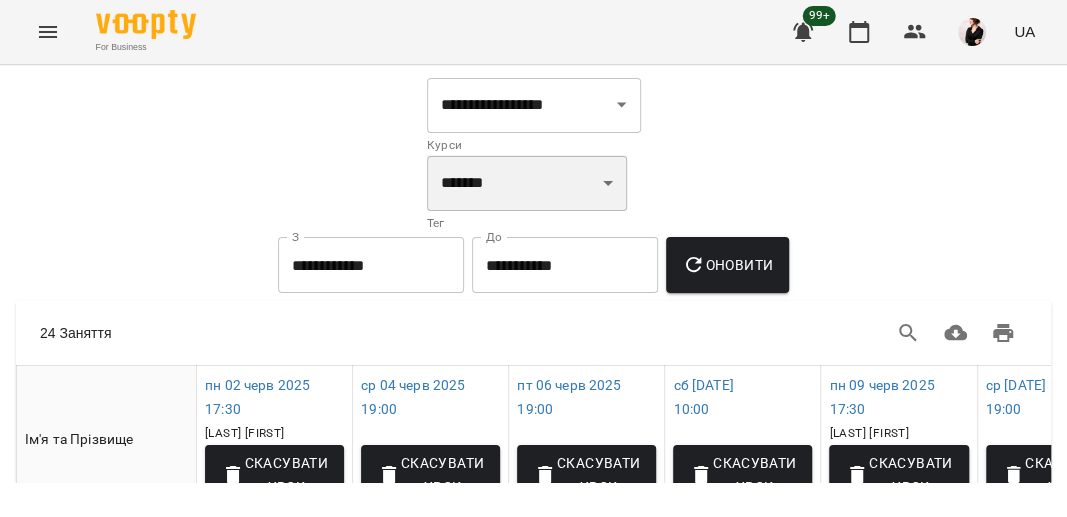 click on "*** *** ******* ******* ******* ******* ******* ******* **** ******" at bounding box center [527, 183] 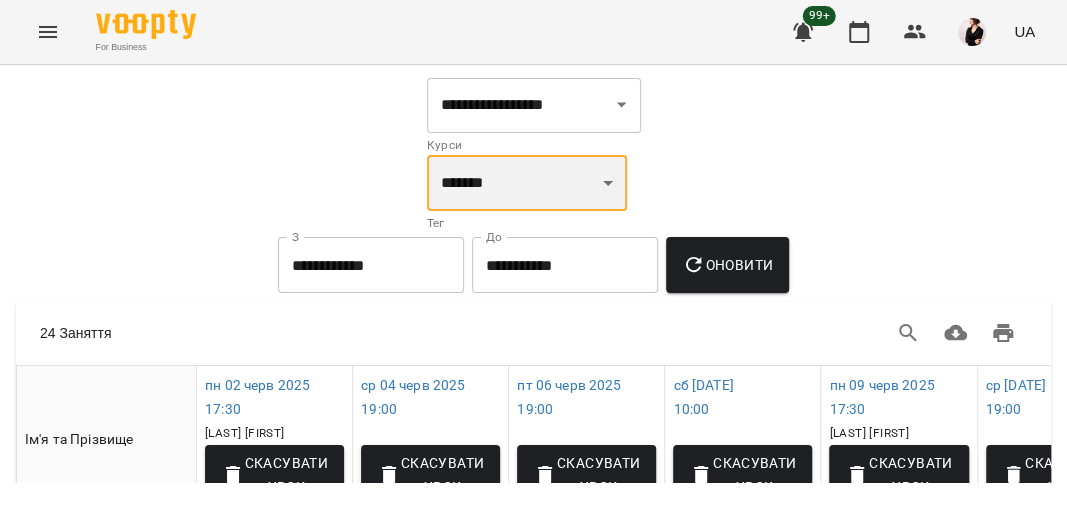 select on "*******" 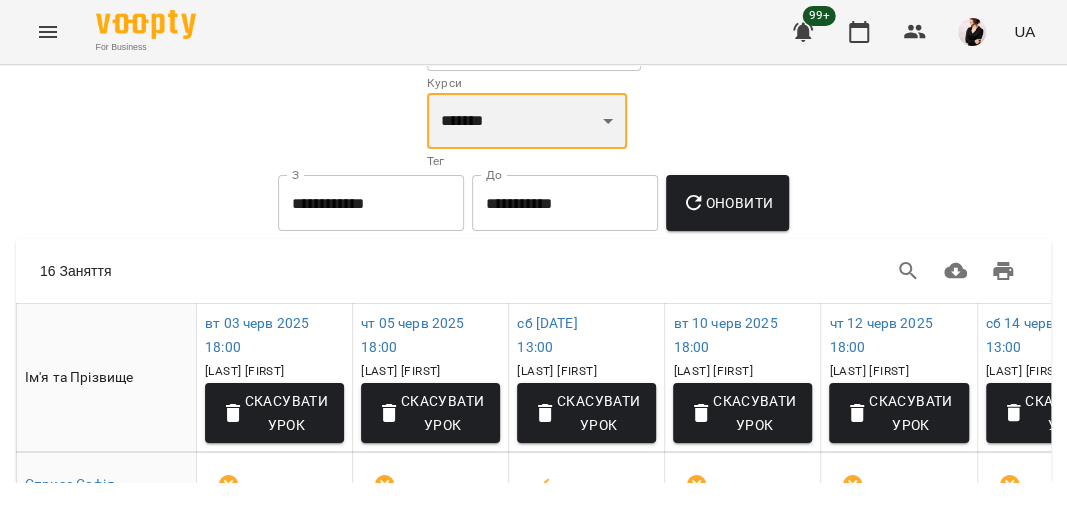 scroll, scrollTop: 39, scrollLeft: 0, axis: vertical 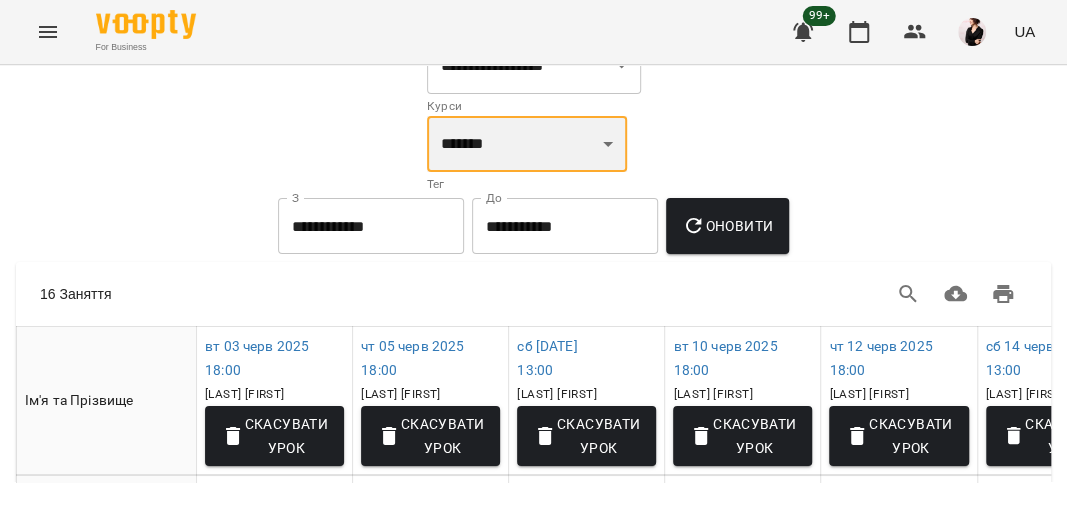 click on "*** *** ******* ******* ******* ******* ******* ******* **** ******" at bounding box center (527, 144) 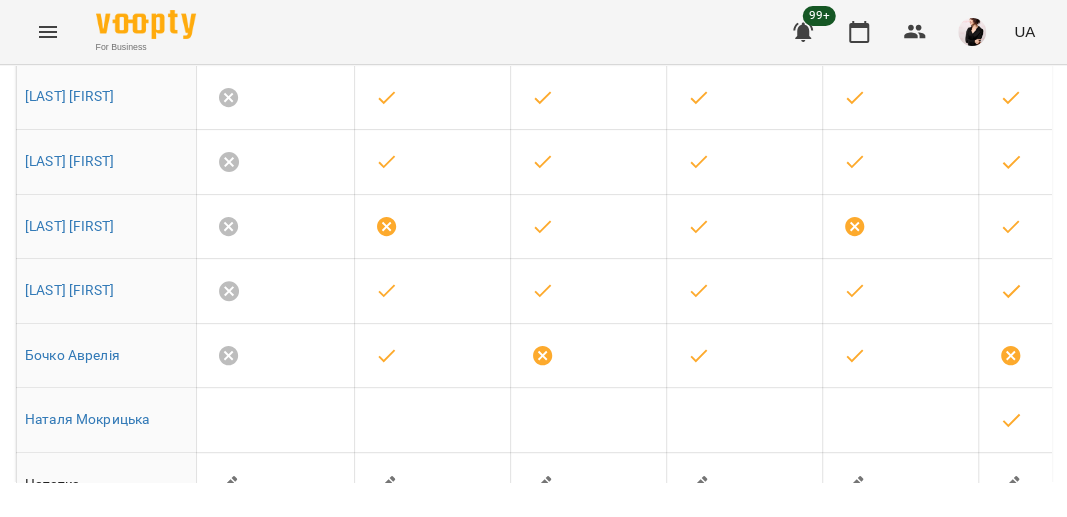 scroll, scrollTop: 479, scrollLeft: 0, axis: vertical 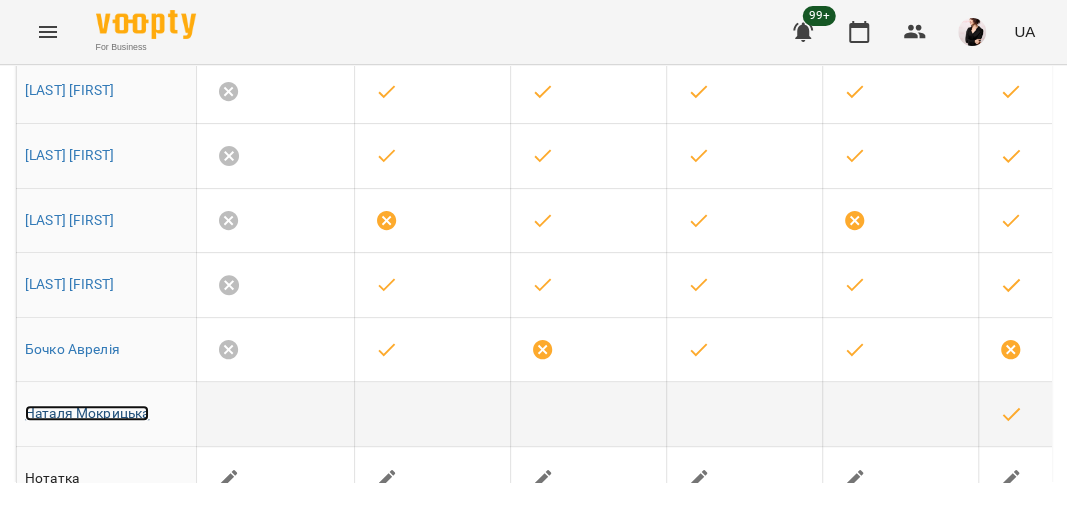 click on "Наталя Мокрицька" at bounding box center [87, 413] 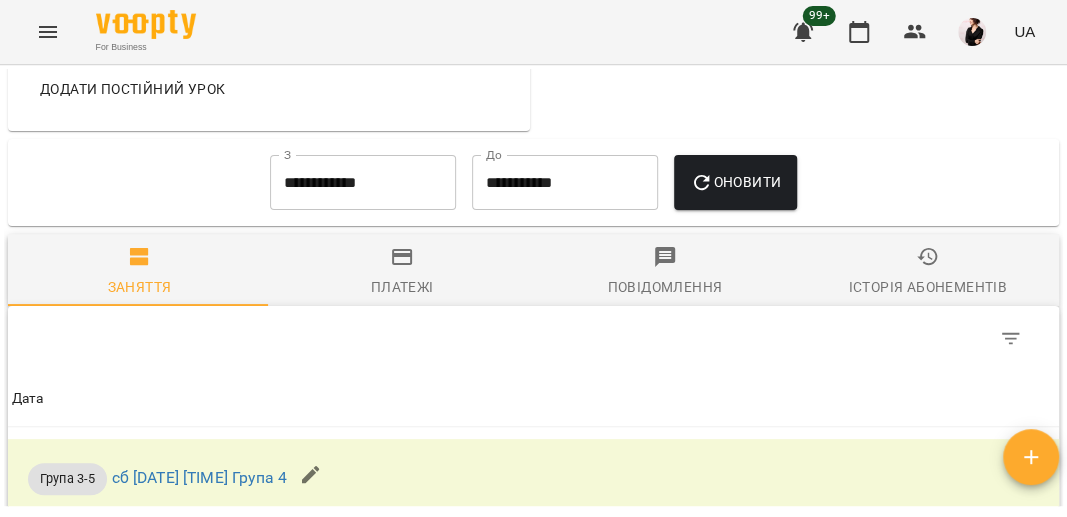 scroll, scrollTop: 1539, scrollLeft: 0, axis: vertical 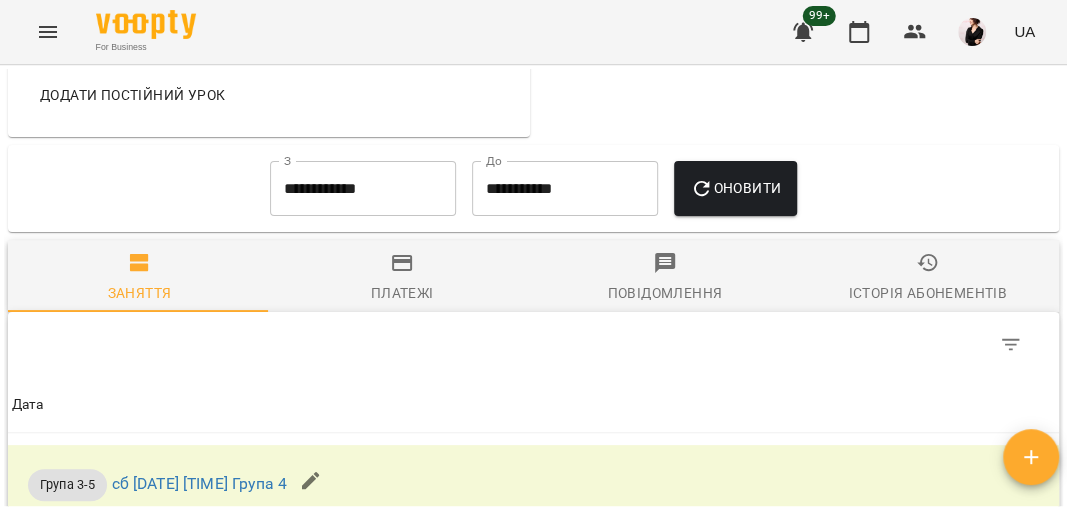 click on "**********" at bounding box center (363, 189) 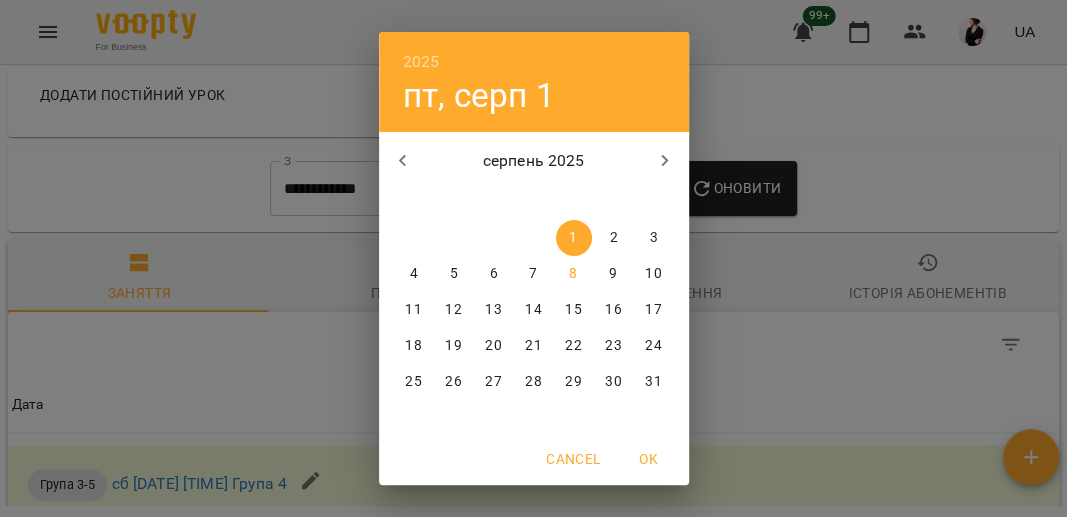 click 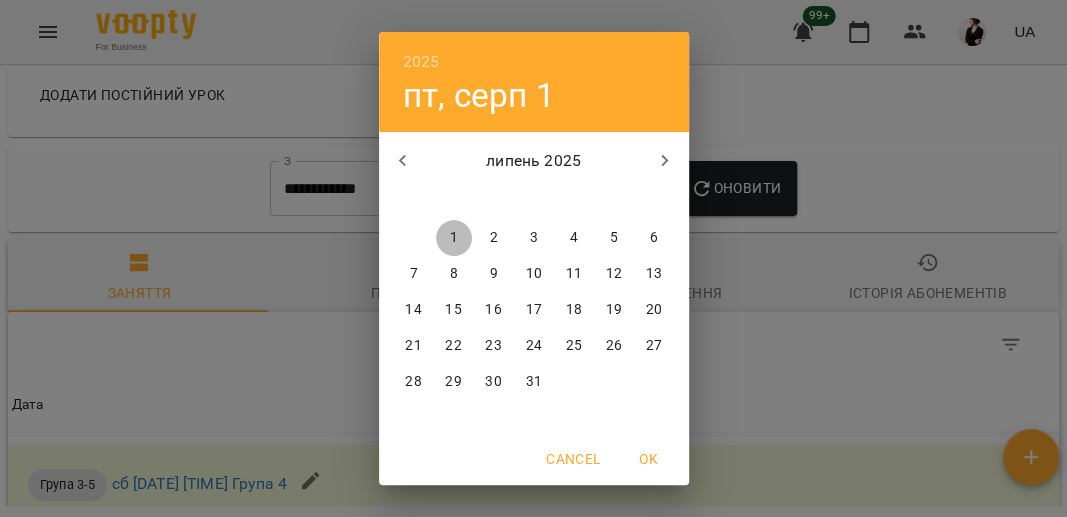 click on "1" at bounding box center [454, 238] 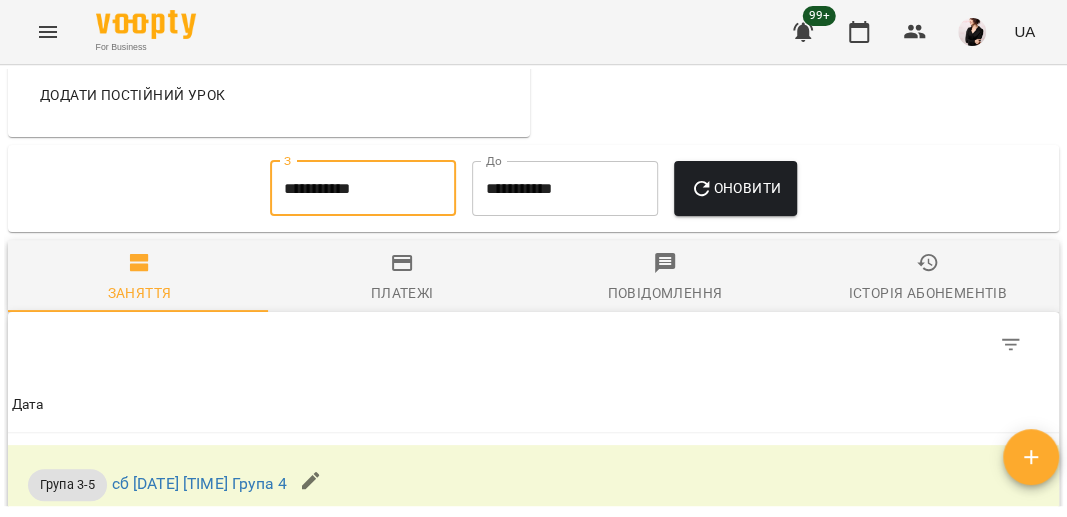 click on "Оновити" at bounding box center [735, 188] 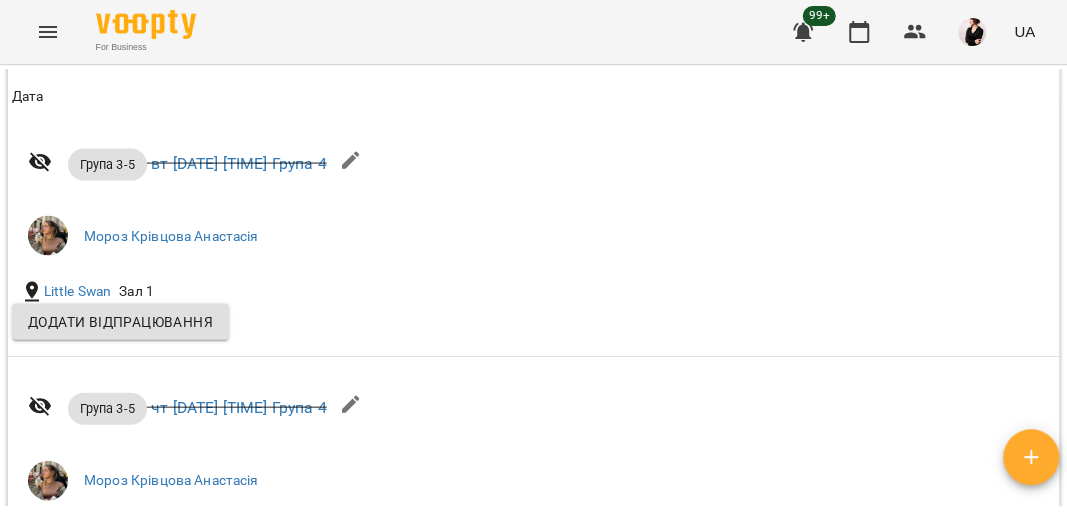 scroll, scrollTop: 4922, scrollLeft: 0, axis: vertical 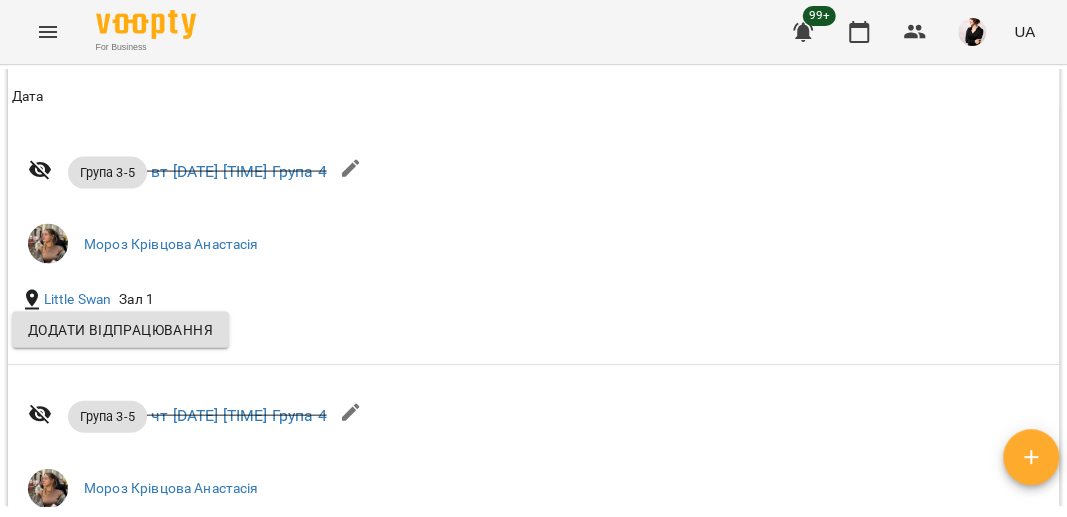 click on "Додати сплату разового" at bounding box center (124, 86) 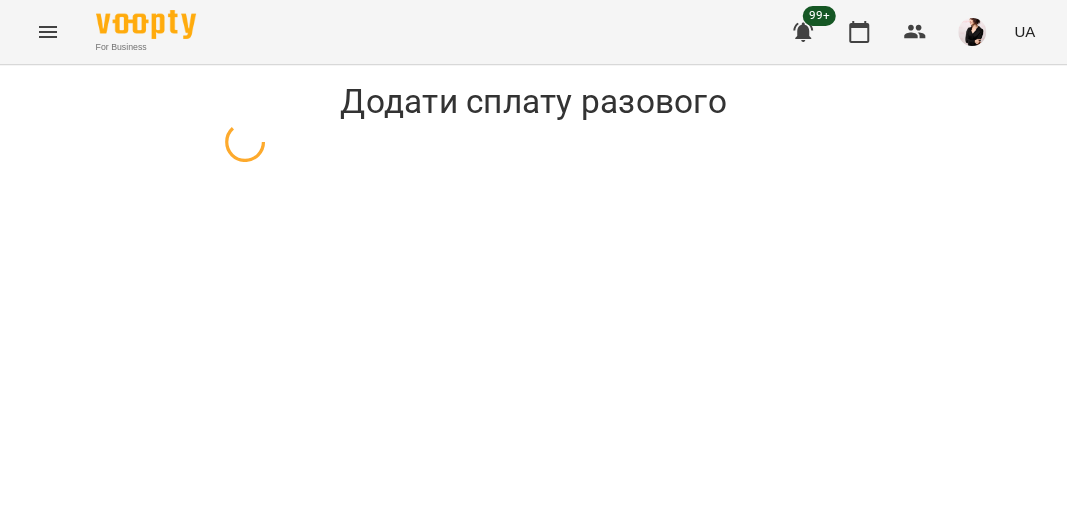 select on "*********" 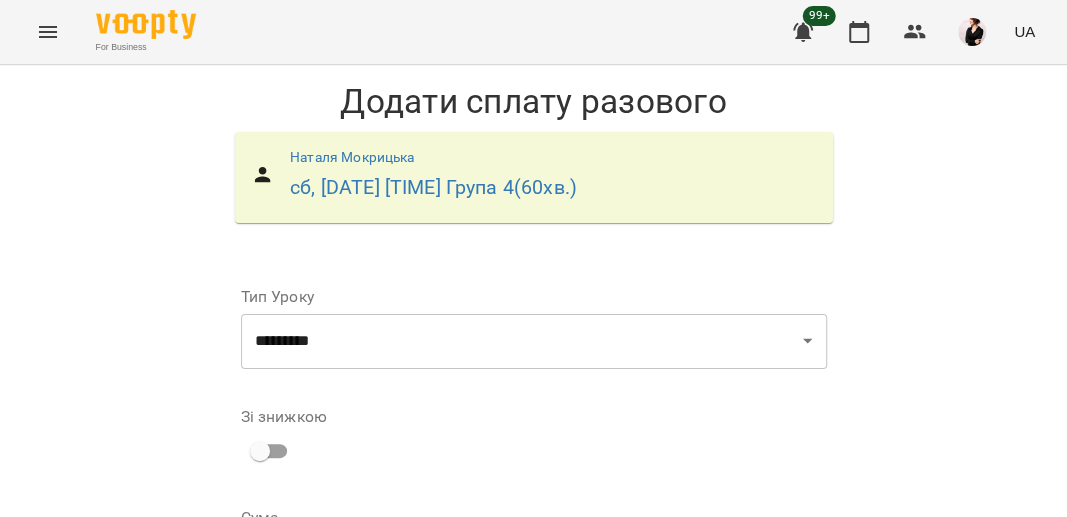 scroll, scrollTop: 442, scrollLeft: 0, axis: vertical 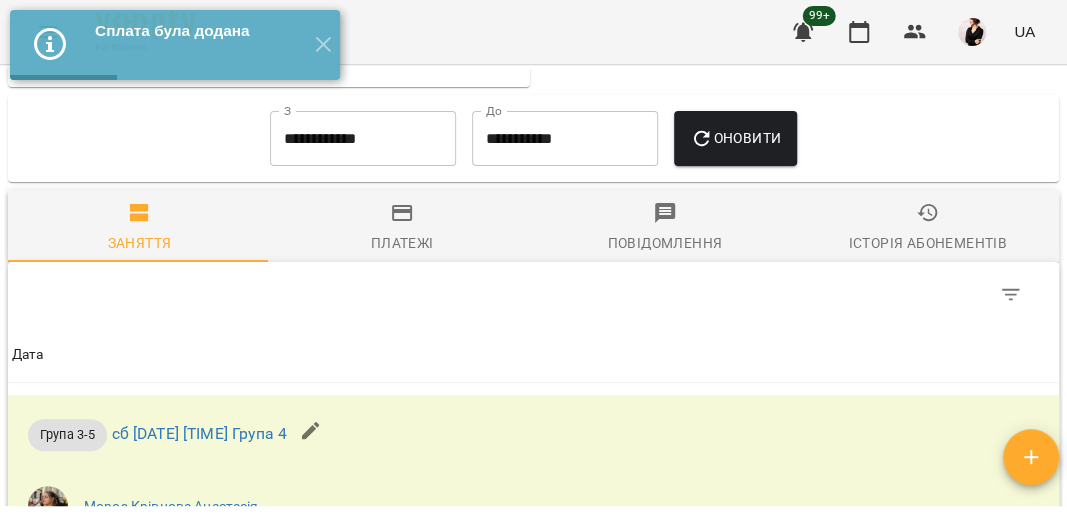 click on "**********" at bounding box center [363, 139] 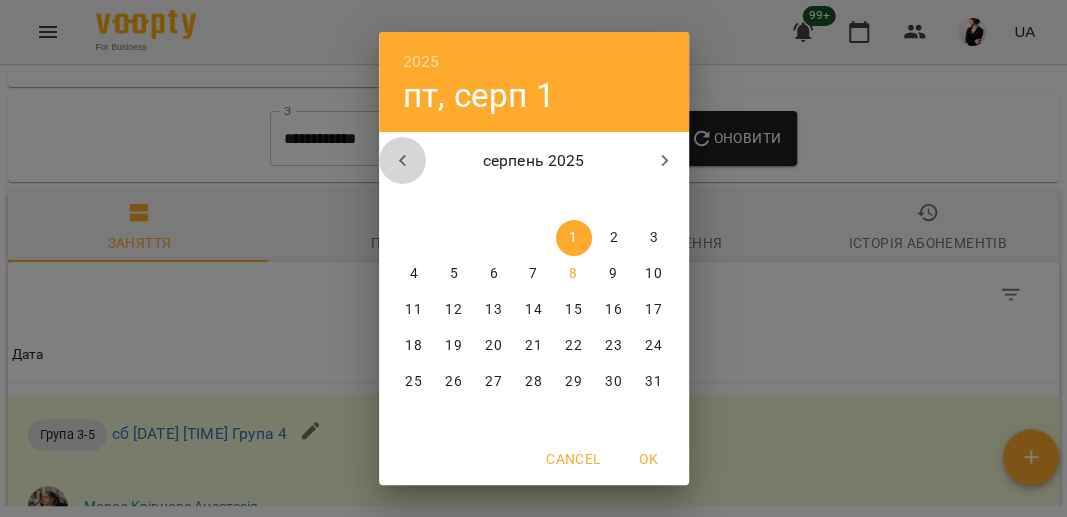 click 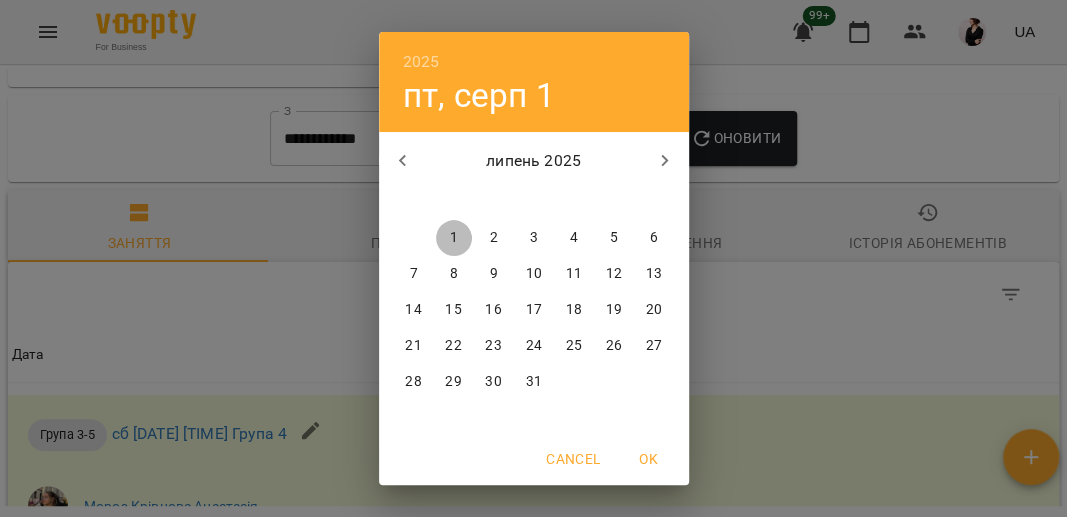click on "1" at bounding box center (454, 238) 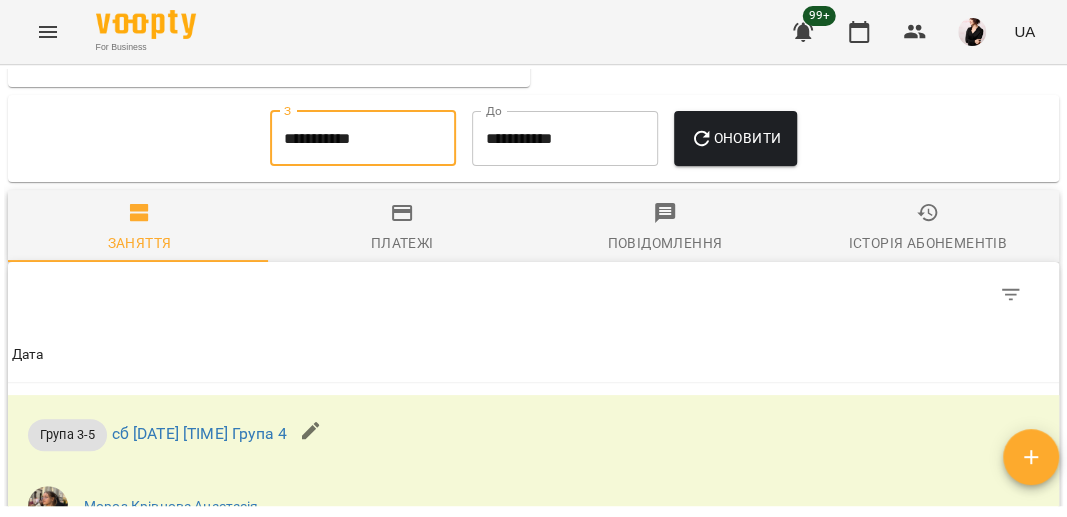 click on "Оновити" at bounding box center (735, 138) 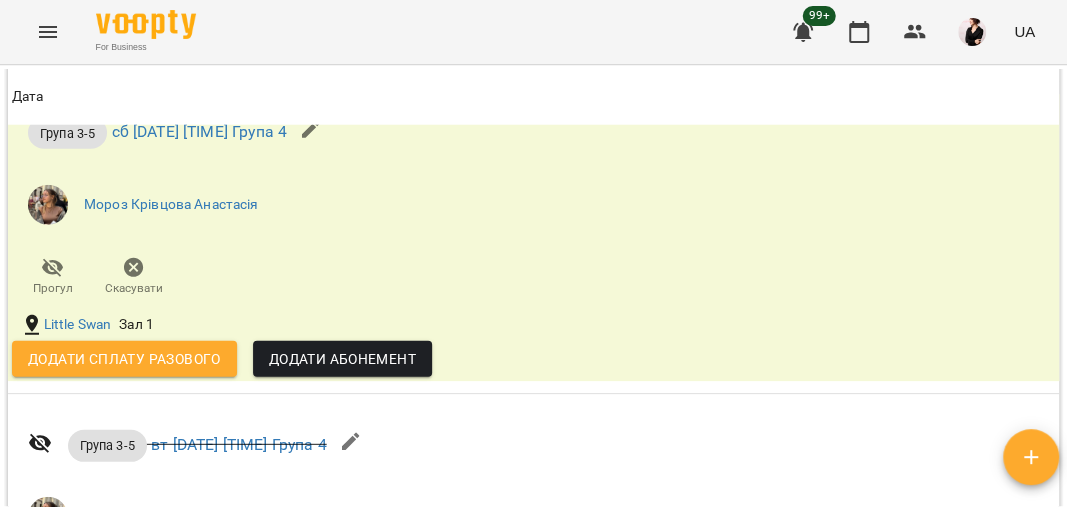 scroll, scrollTop: 5409, scrollLeft: 0, axis: vertical 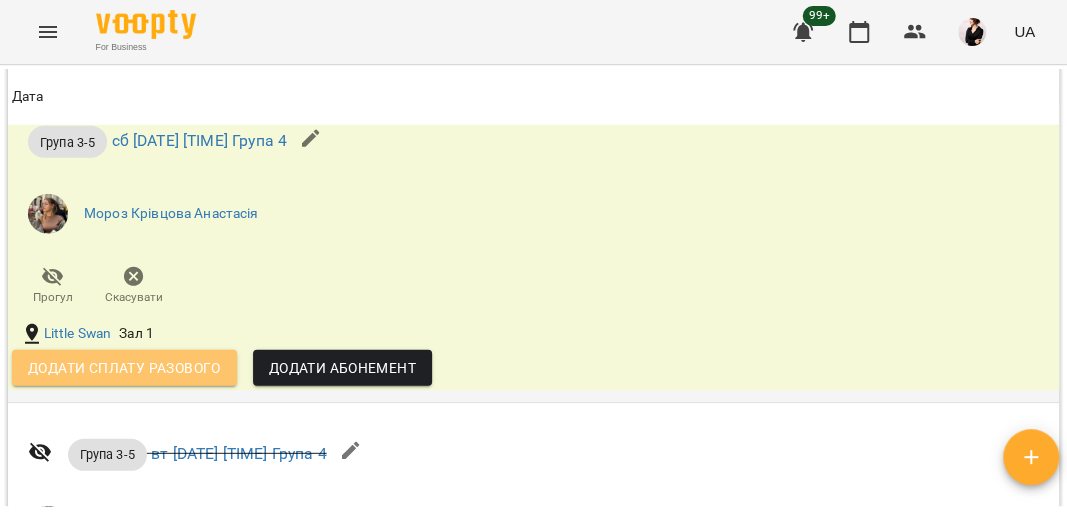 click on "Додати сплату разового" at bounding box center (124, 368) 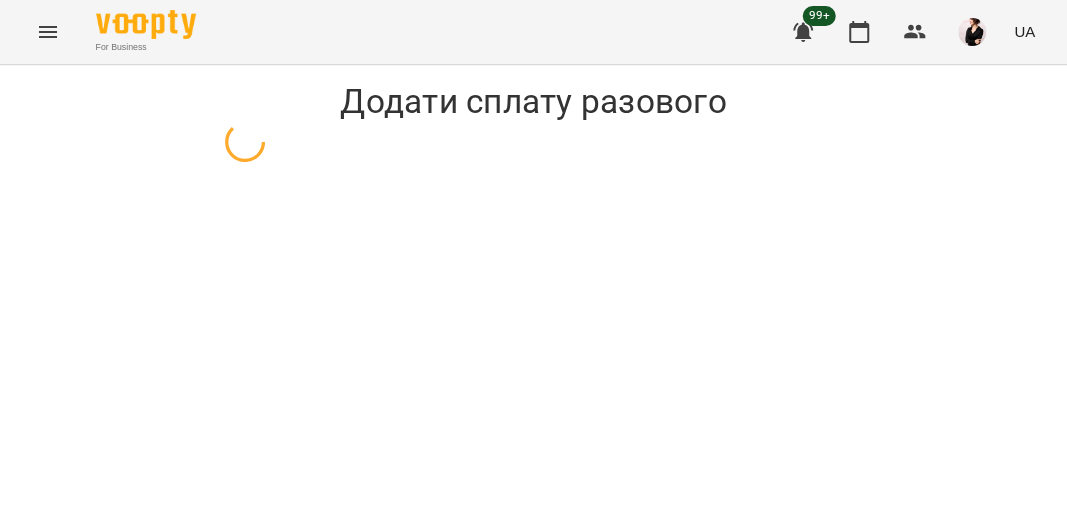 select on "*********" 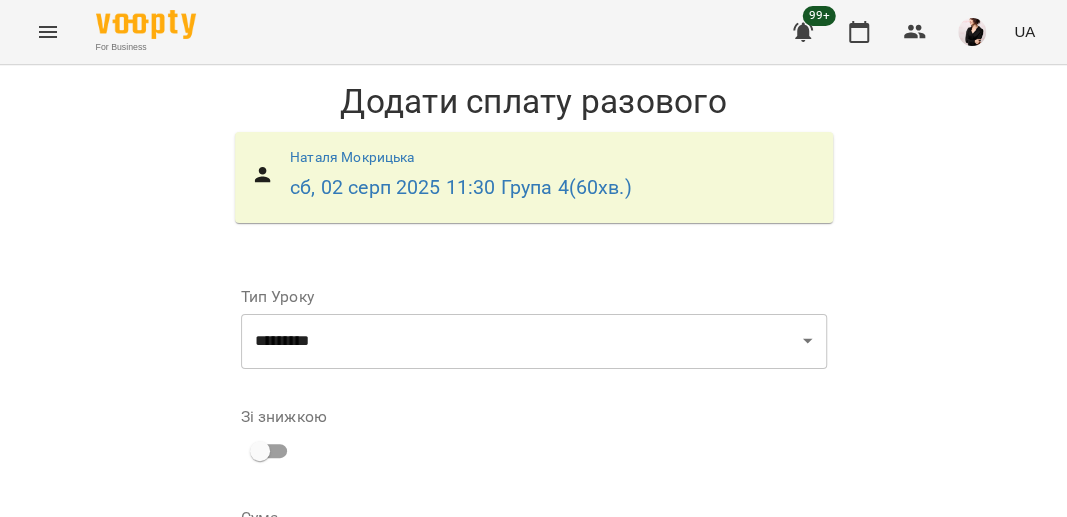 scroll, scrollTop: 255, scrollLeft: 0, axis: vertical 